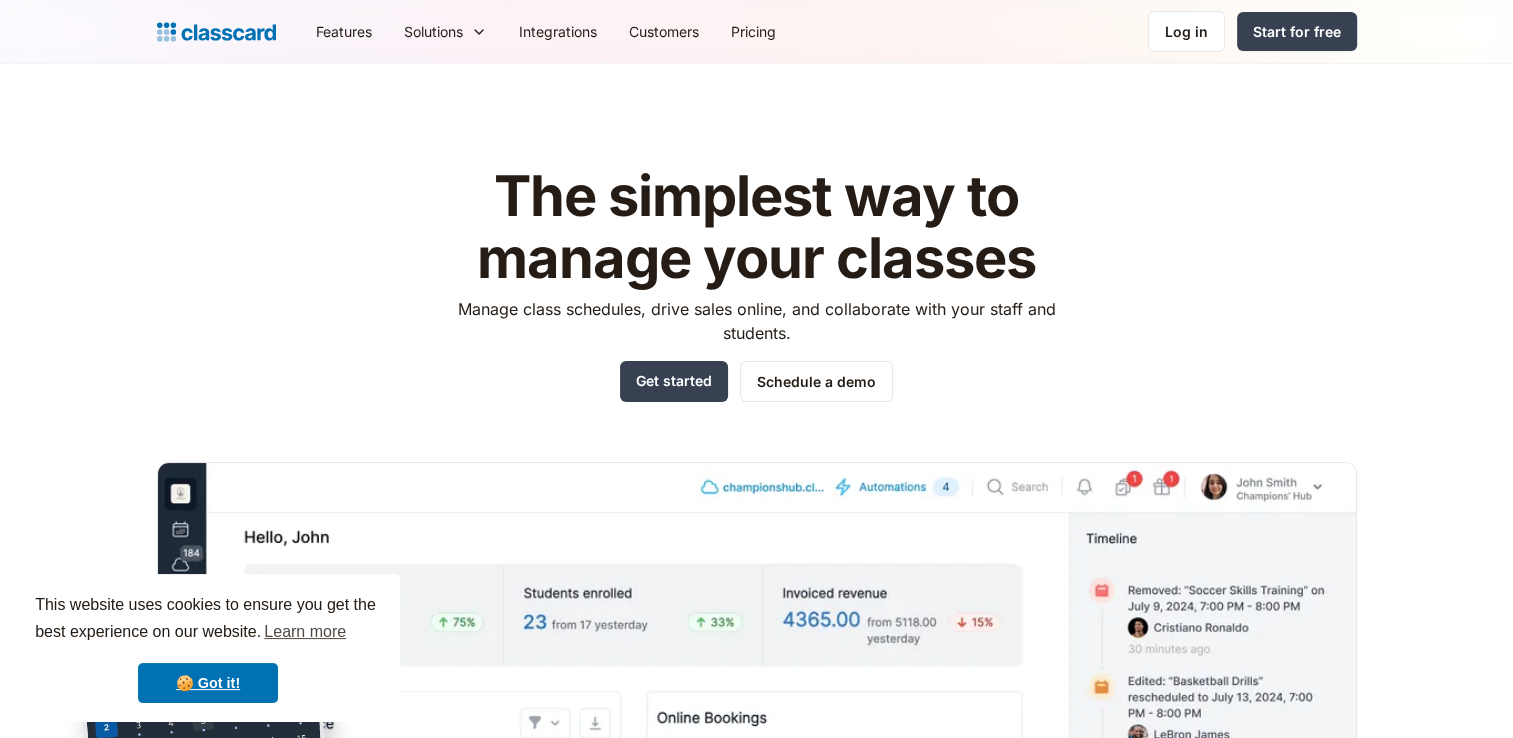 scroll, scrollTop: 229, scrollLeft: 0, axis: vertical 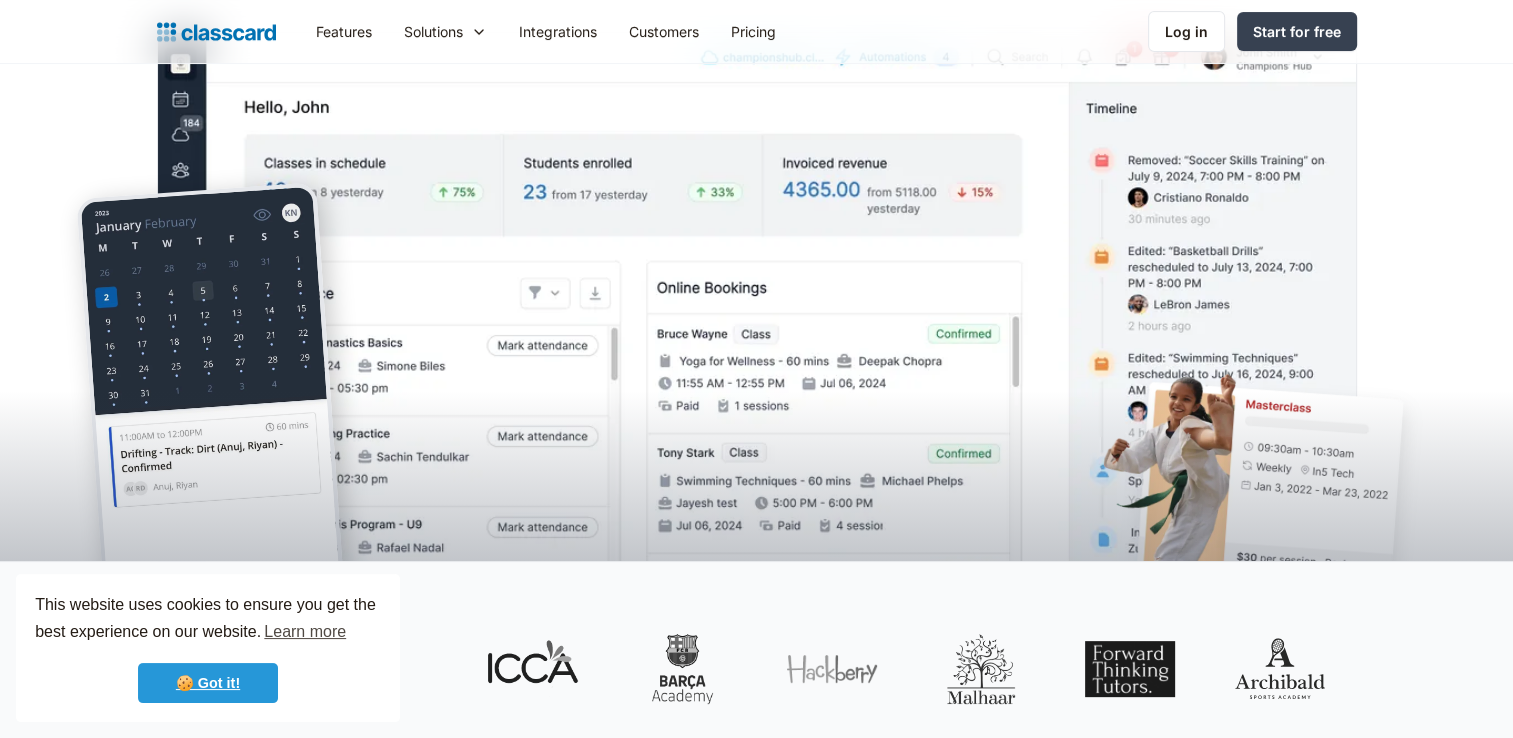 click on "🍪 Got it!" at bounding box center [208, 683] 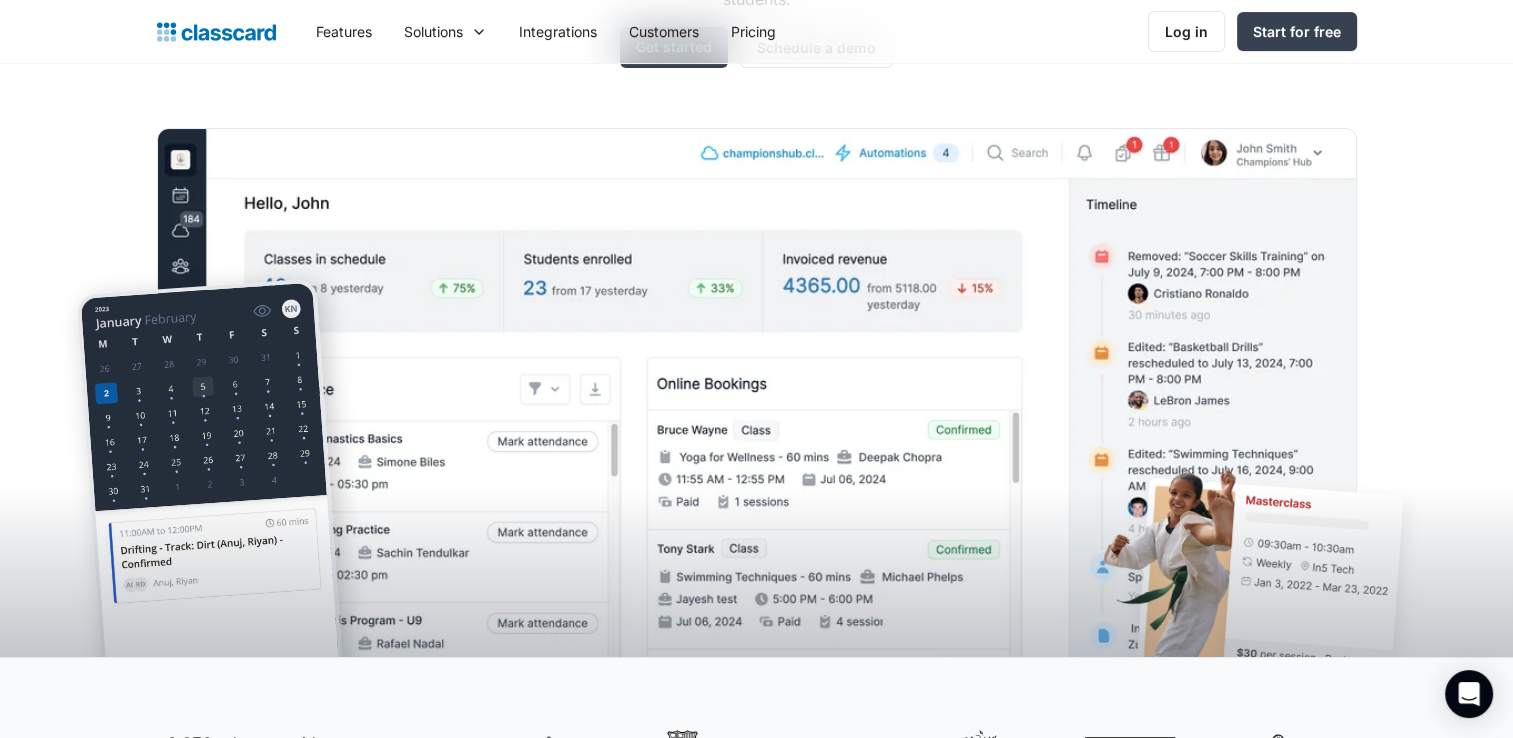 scroll, scrollTop: 259, scrollLeft: 0, axis: vertical 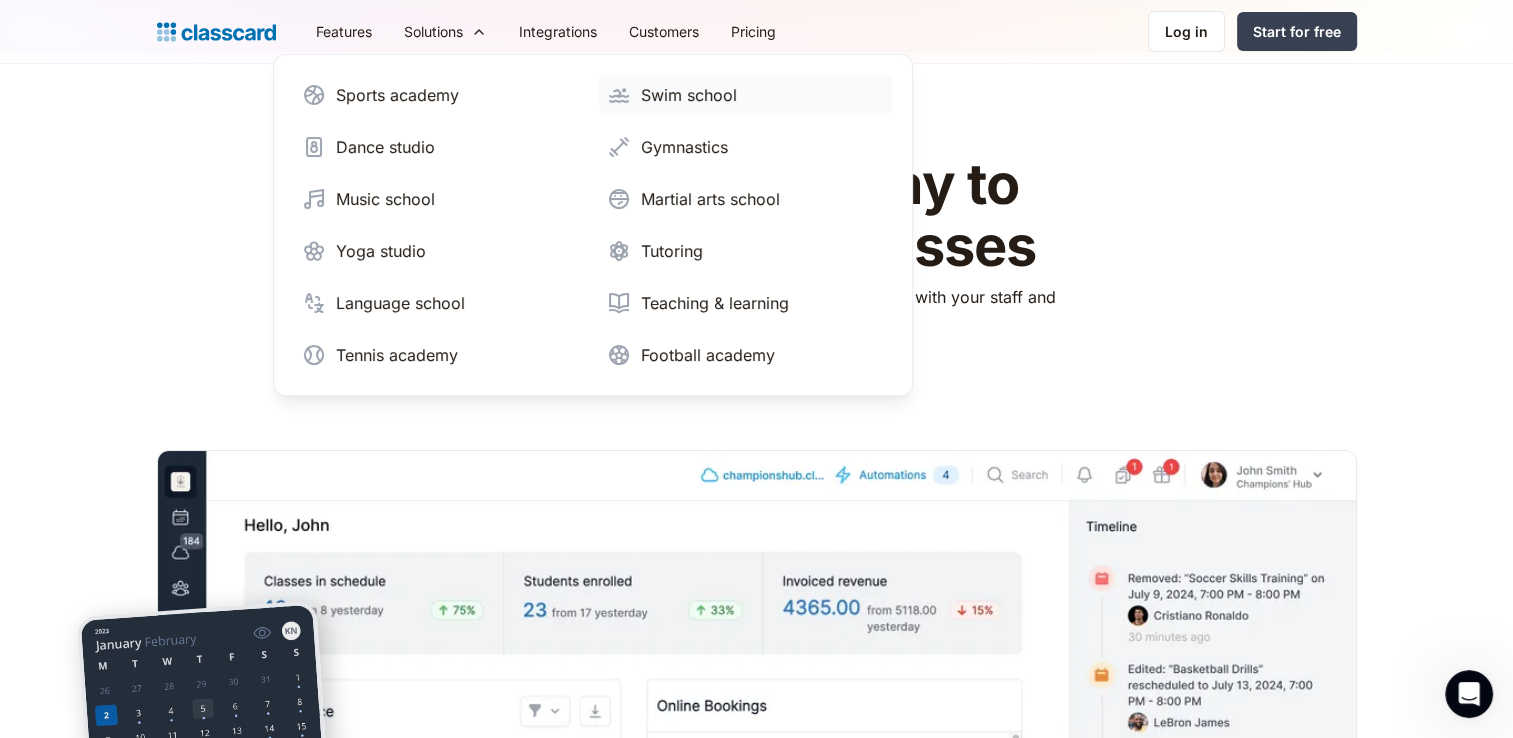 click on "Swim school" at bounding box center [689, 95] 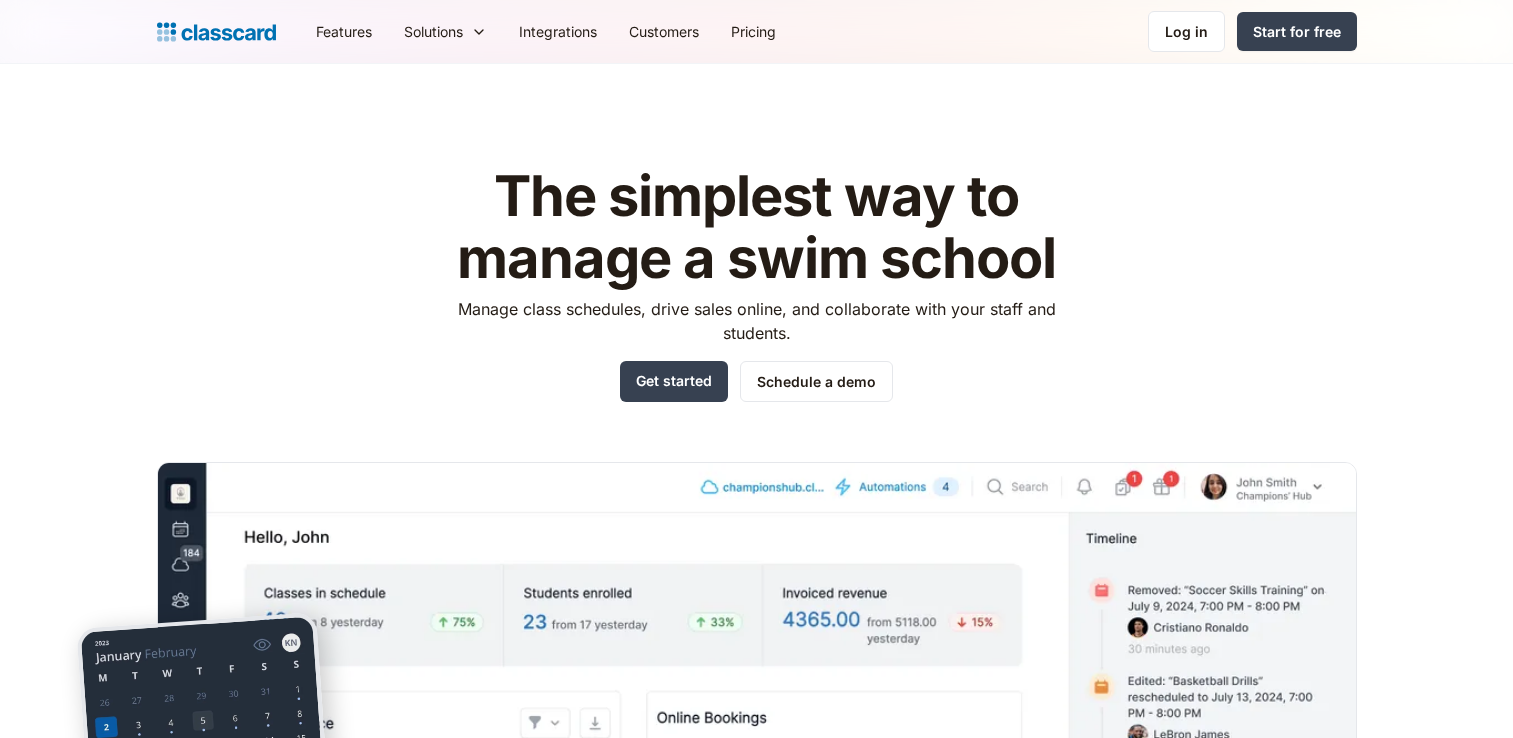 scroll, scrollTop: 0, scrollLeft: 0, axis: both 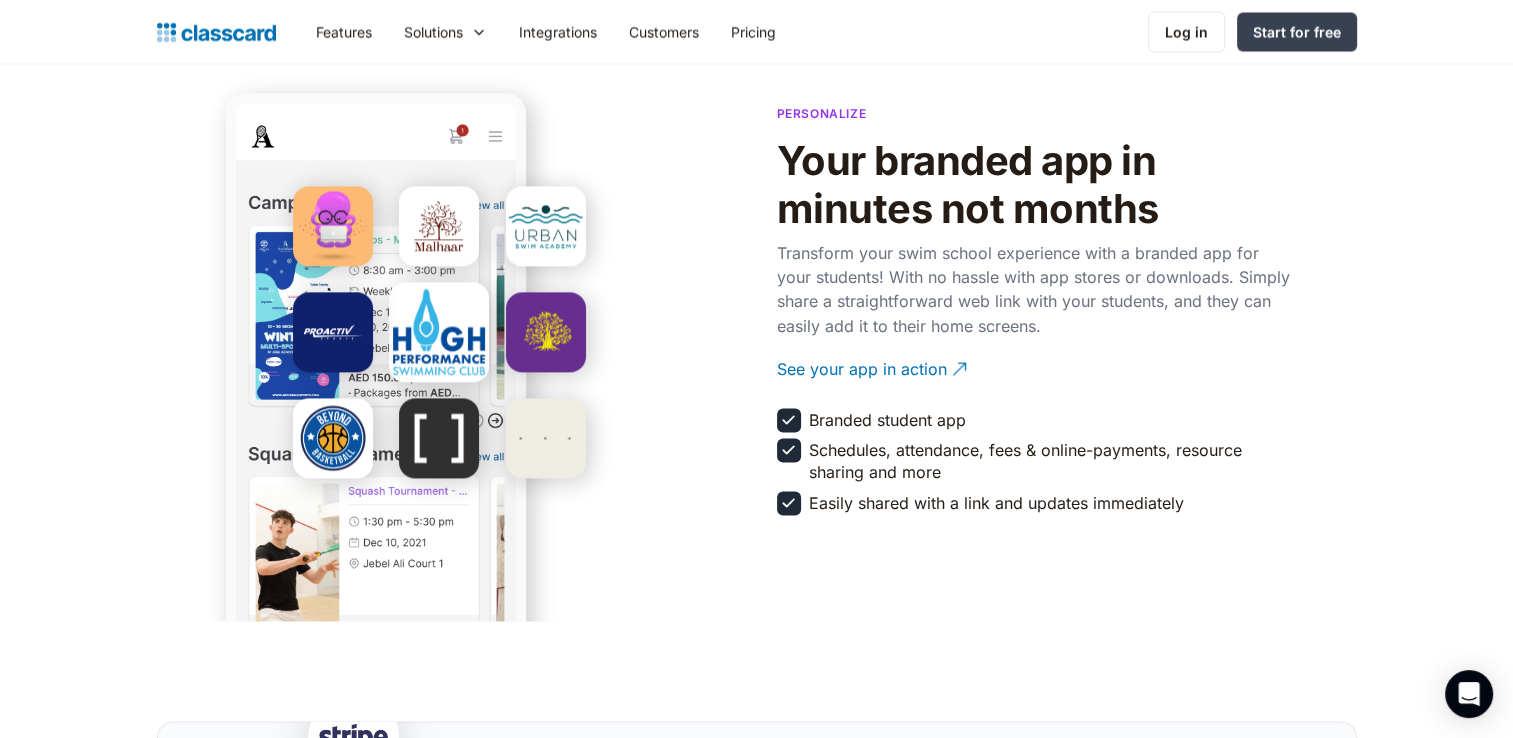 click at bounding box center [439, 332] 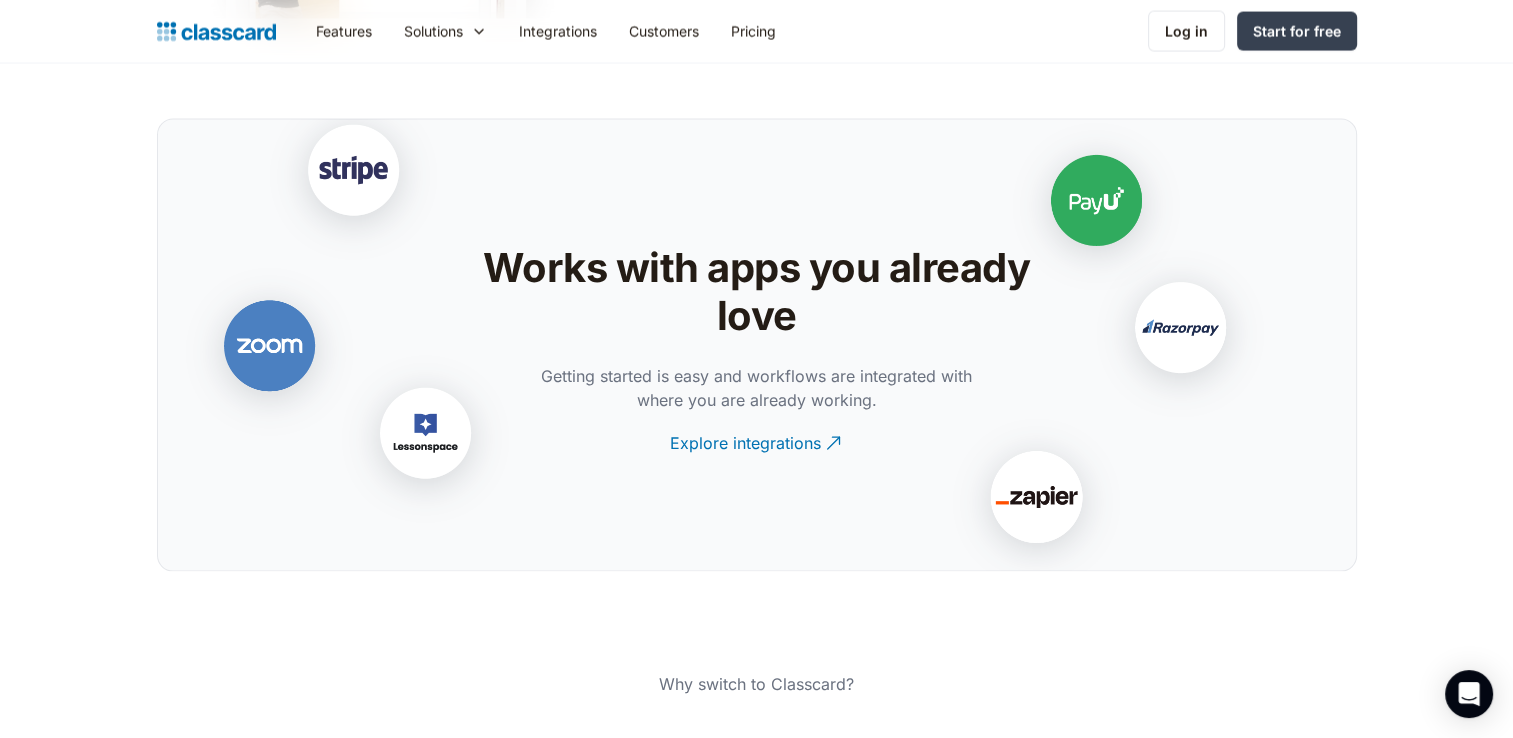 scroll, scrollTop: 3991, scrollLeft: 0, axis: vertical 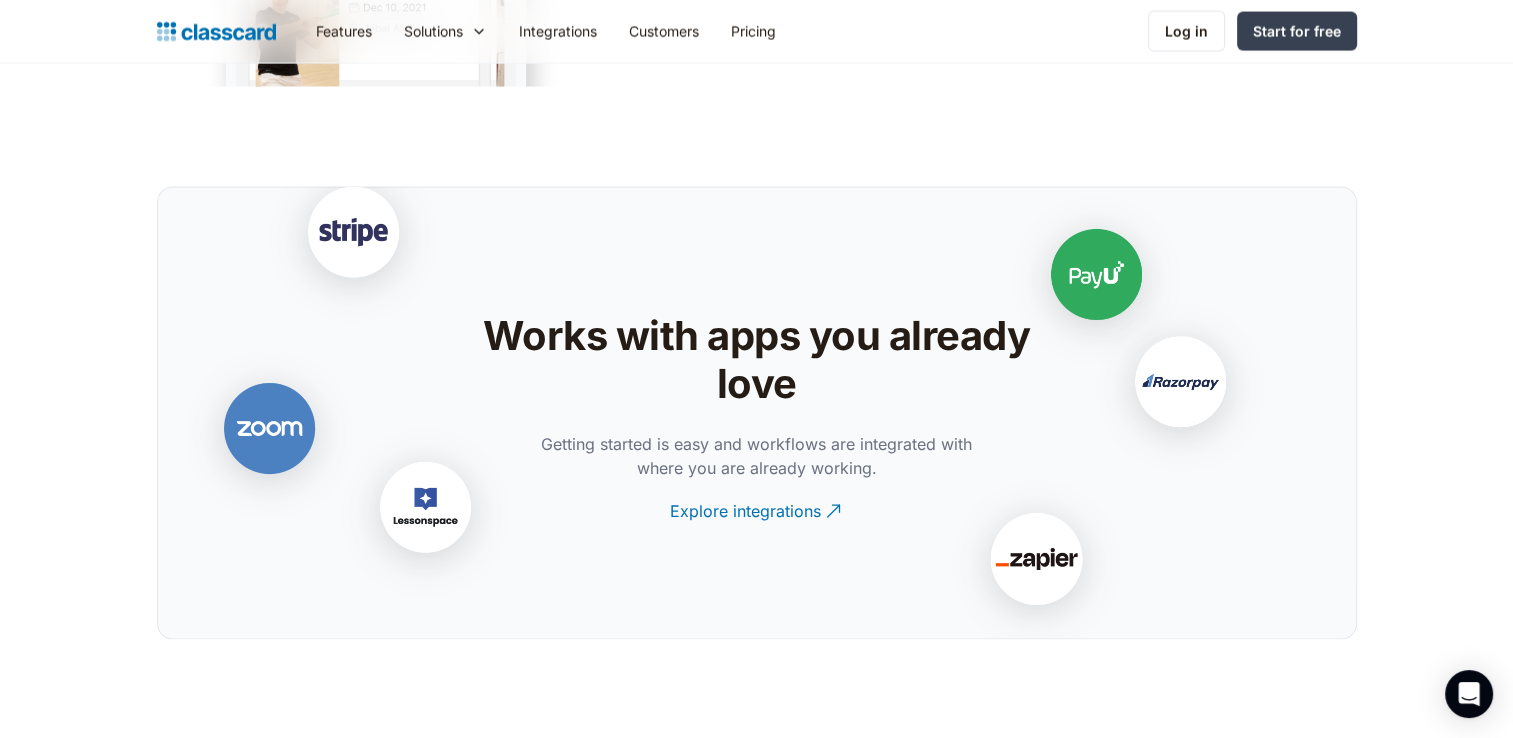 click at bounding box center (1096, 280) 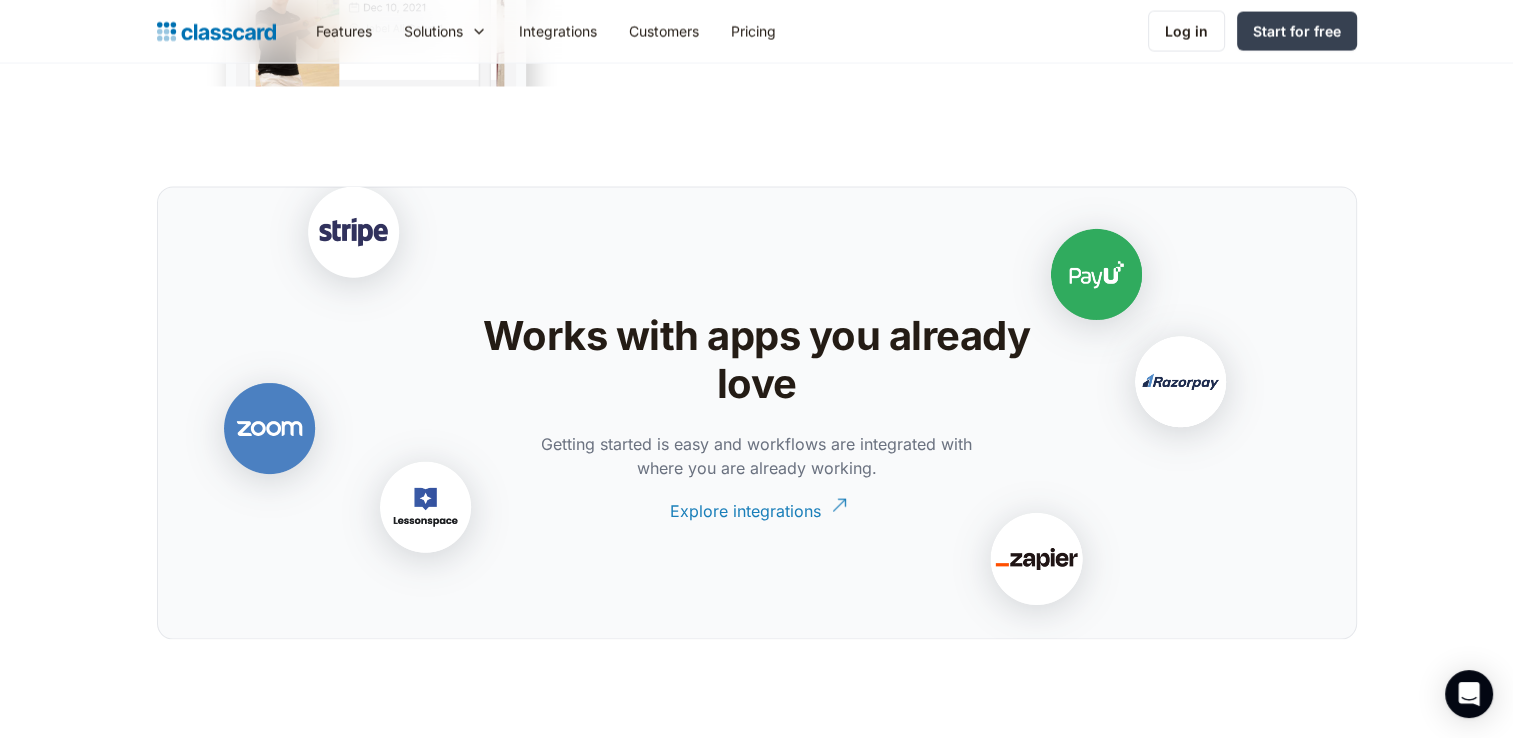 click on "Explore integrations" at bounding box center (745, 503) 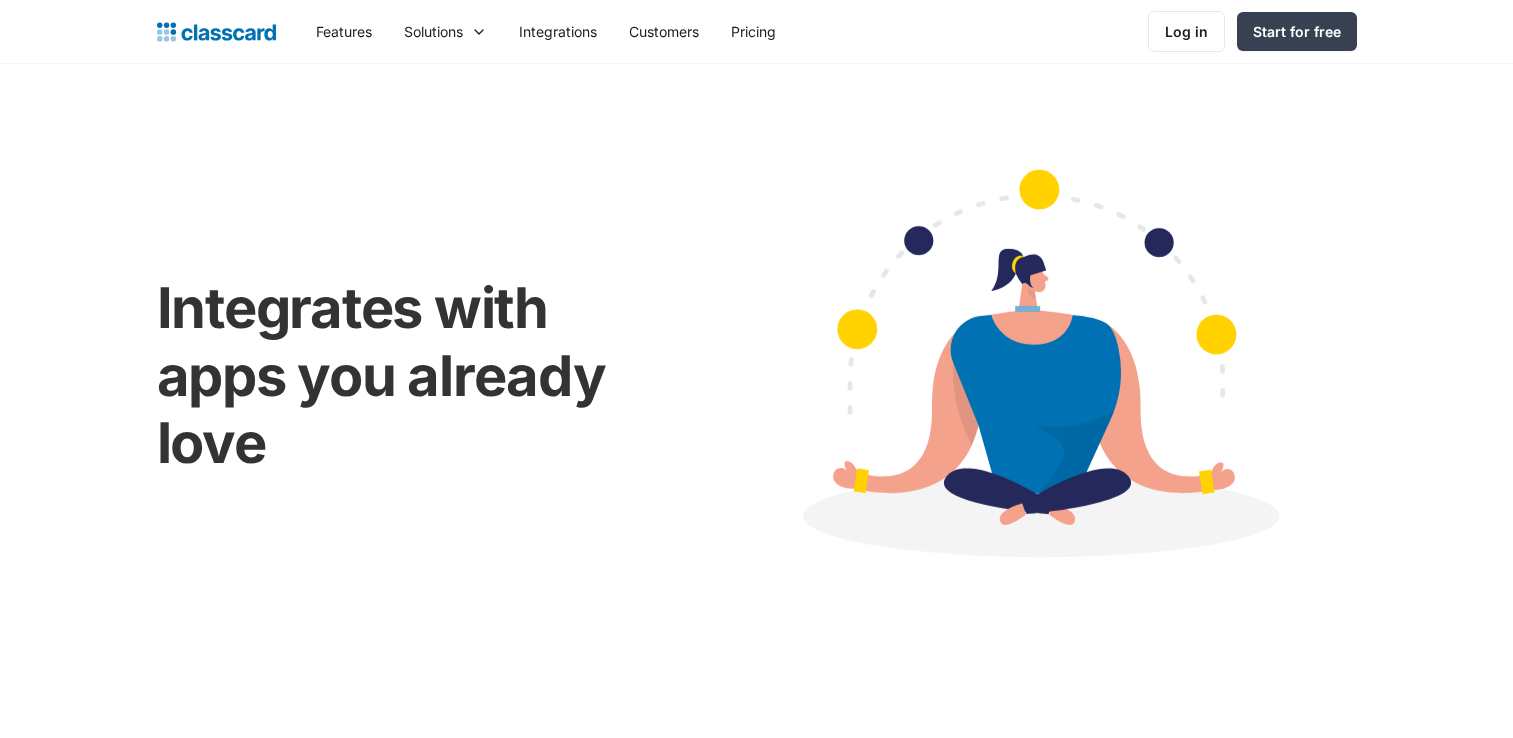 scroll, scrollTop: 0, scrollLeft: 0, axis: both 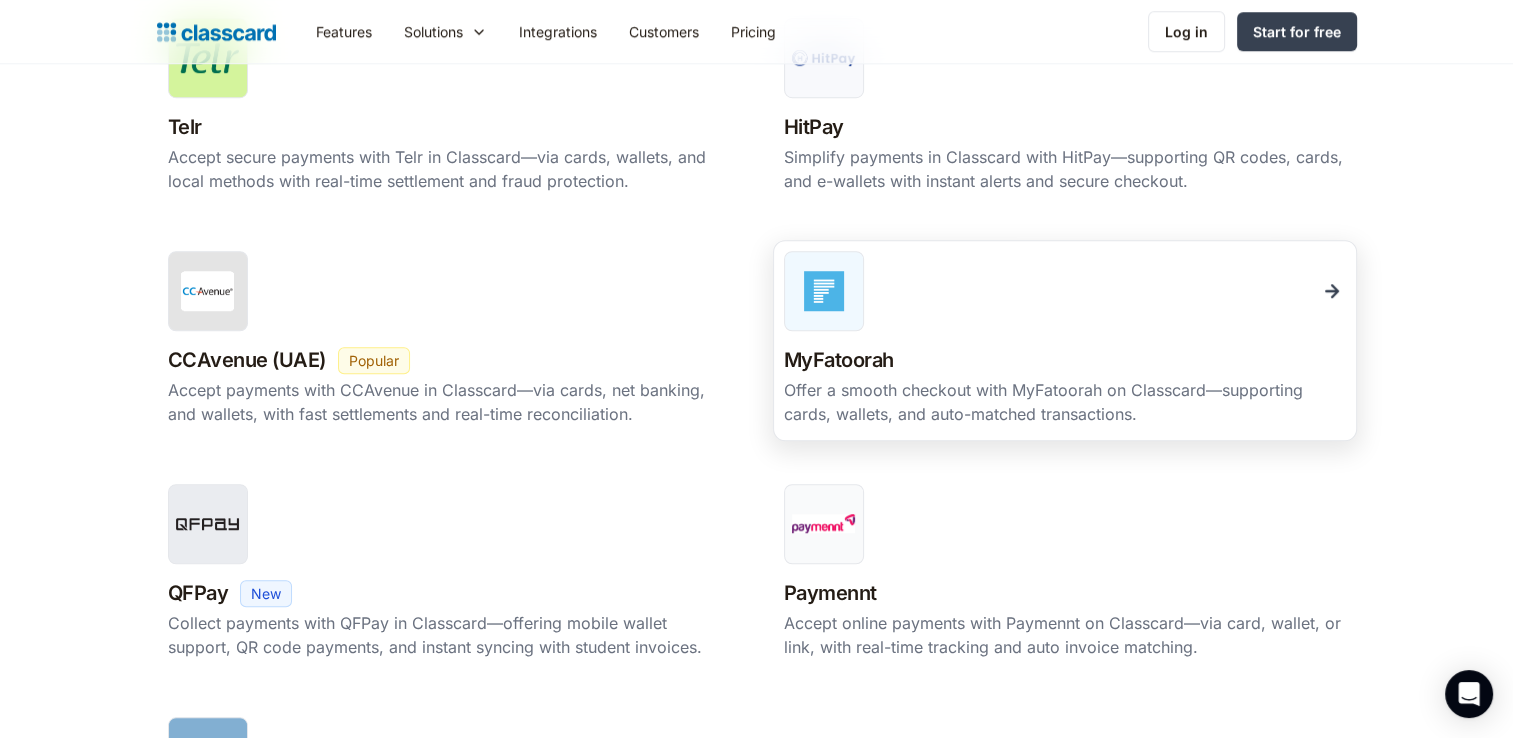 drag, startPoint x: 1006, startPoint y: 256, endPoint x: 932, endPoint y: 290, distance: 81.437096 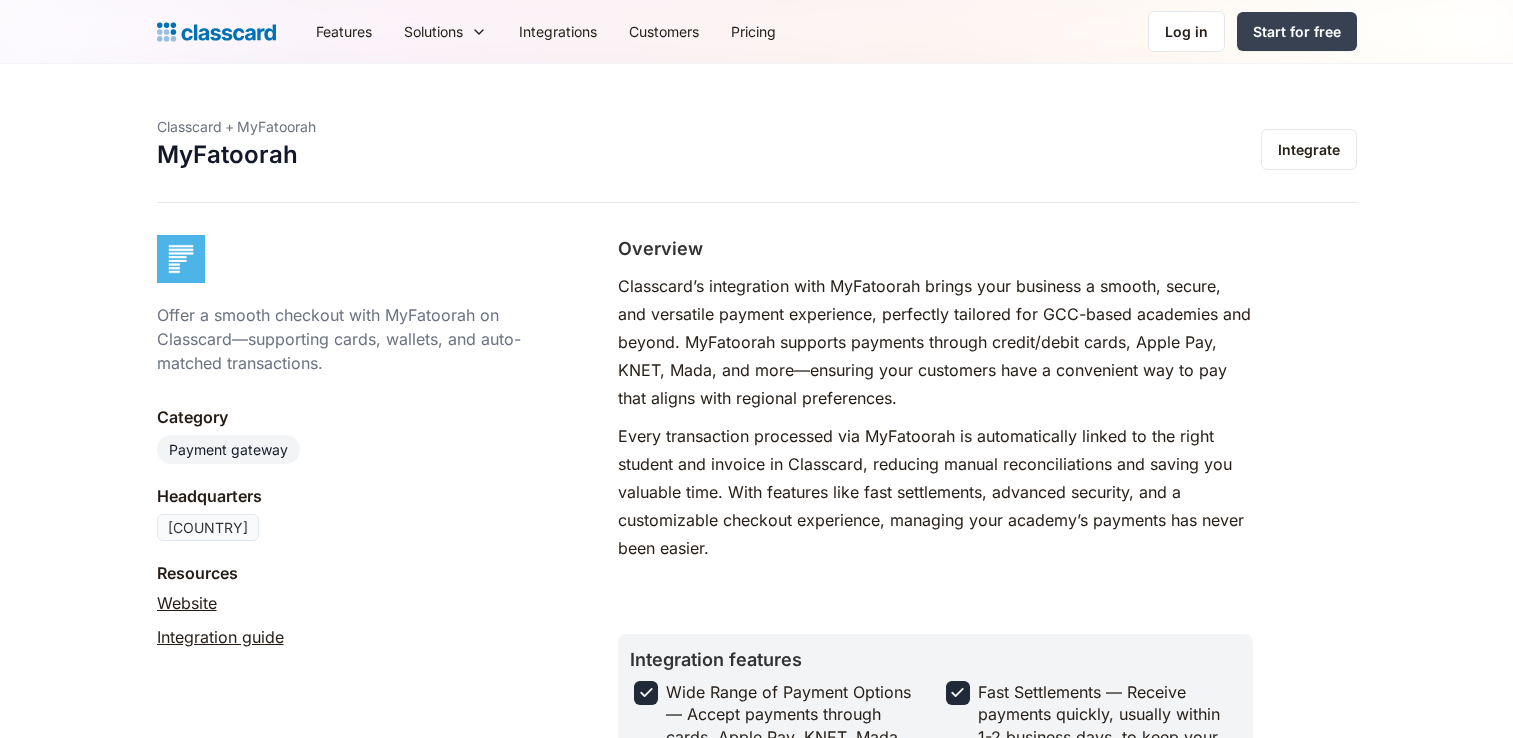 scroll, scrollTop: 0, scrollLeft: 0, axis: both 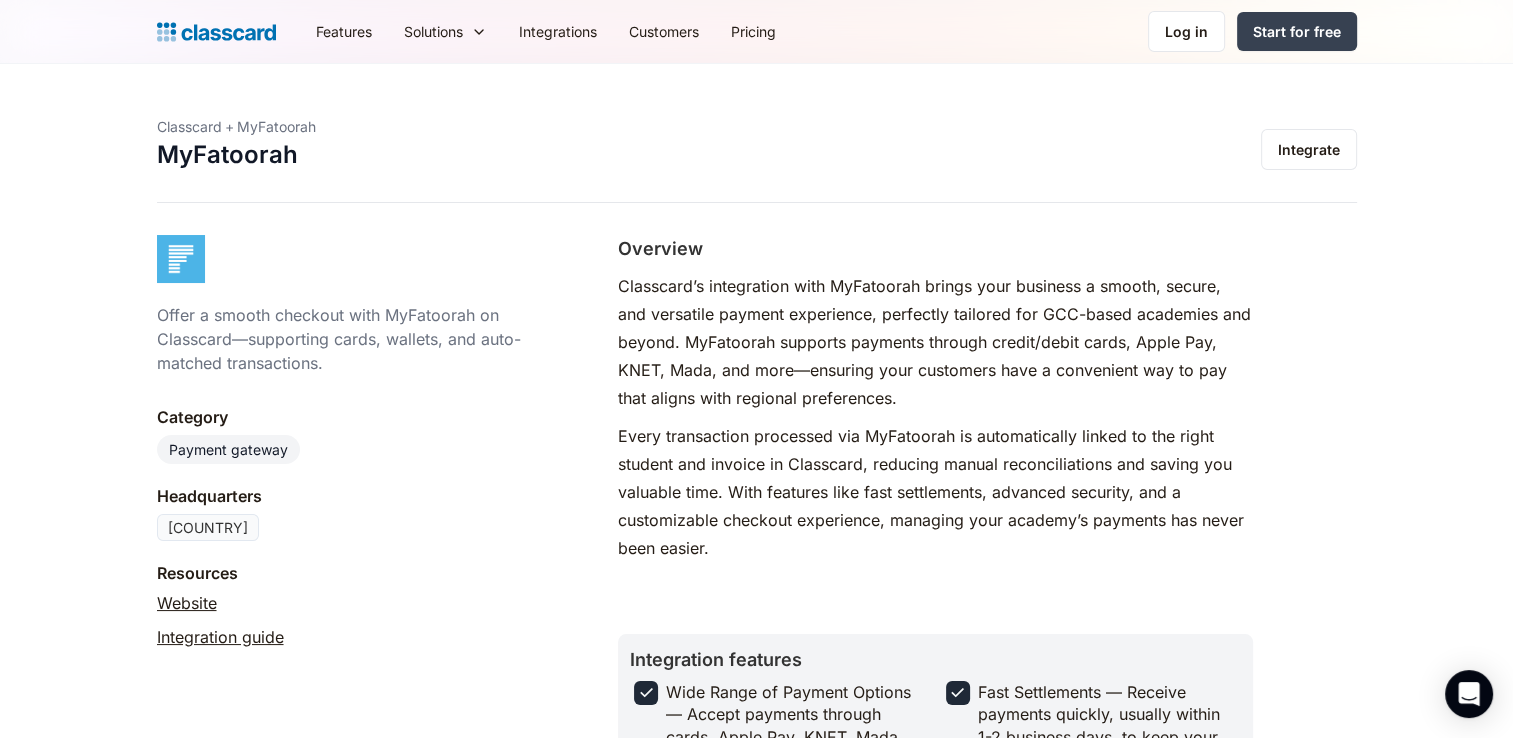 drag, startPoint x: 1524, startPoint y: 102, endPoint x: 1119, endPoint y: 226, distance: 423.55756 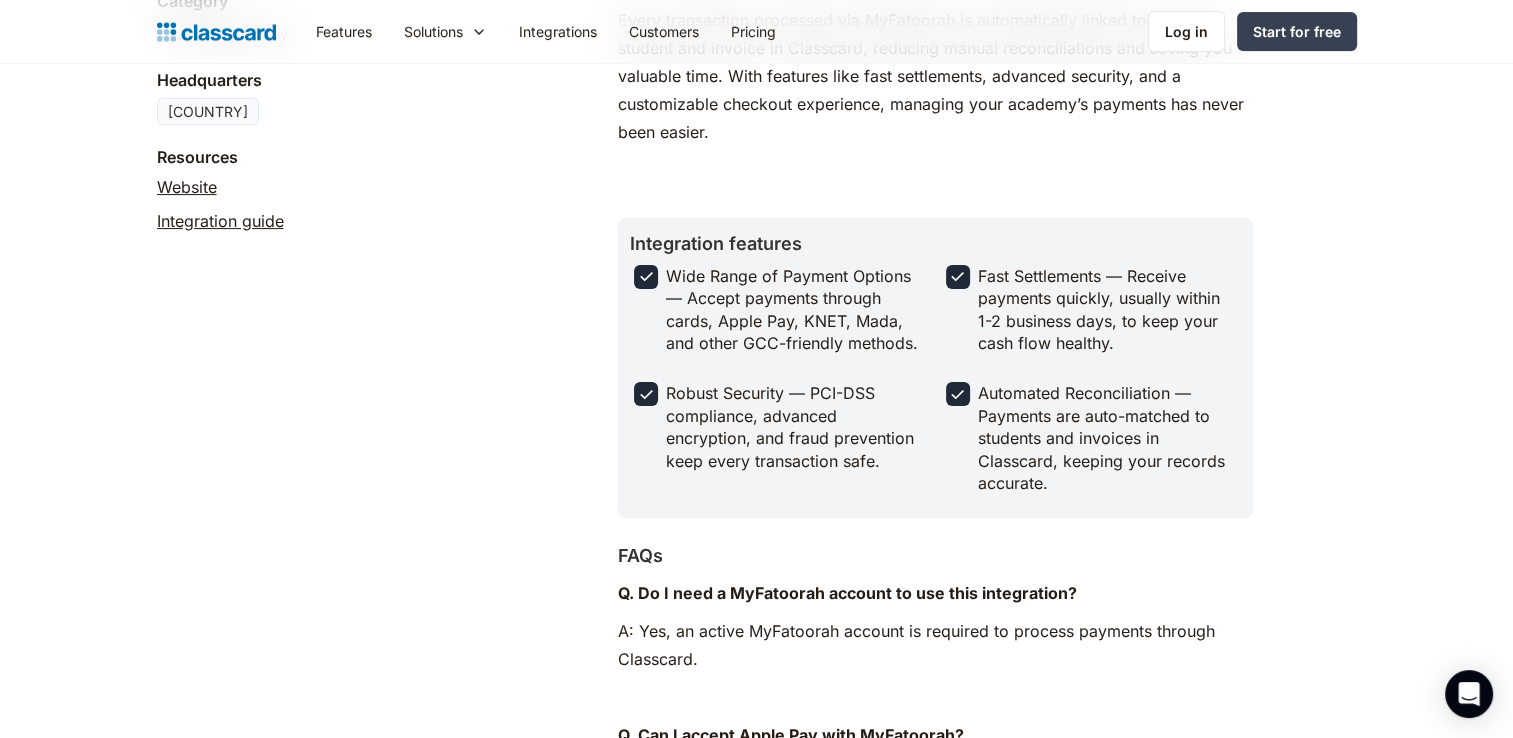 scroll, scrollTop: 410, scrollLeft: 0, axis: vertical 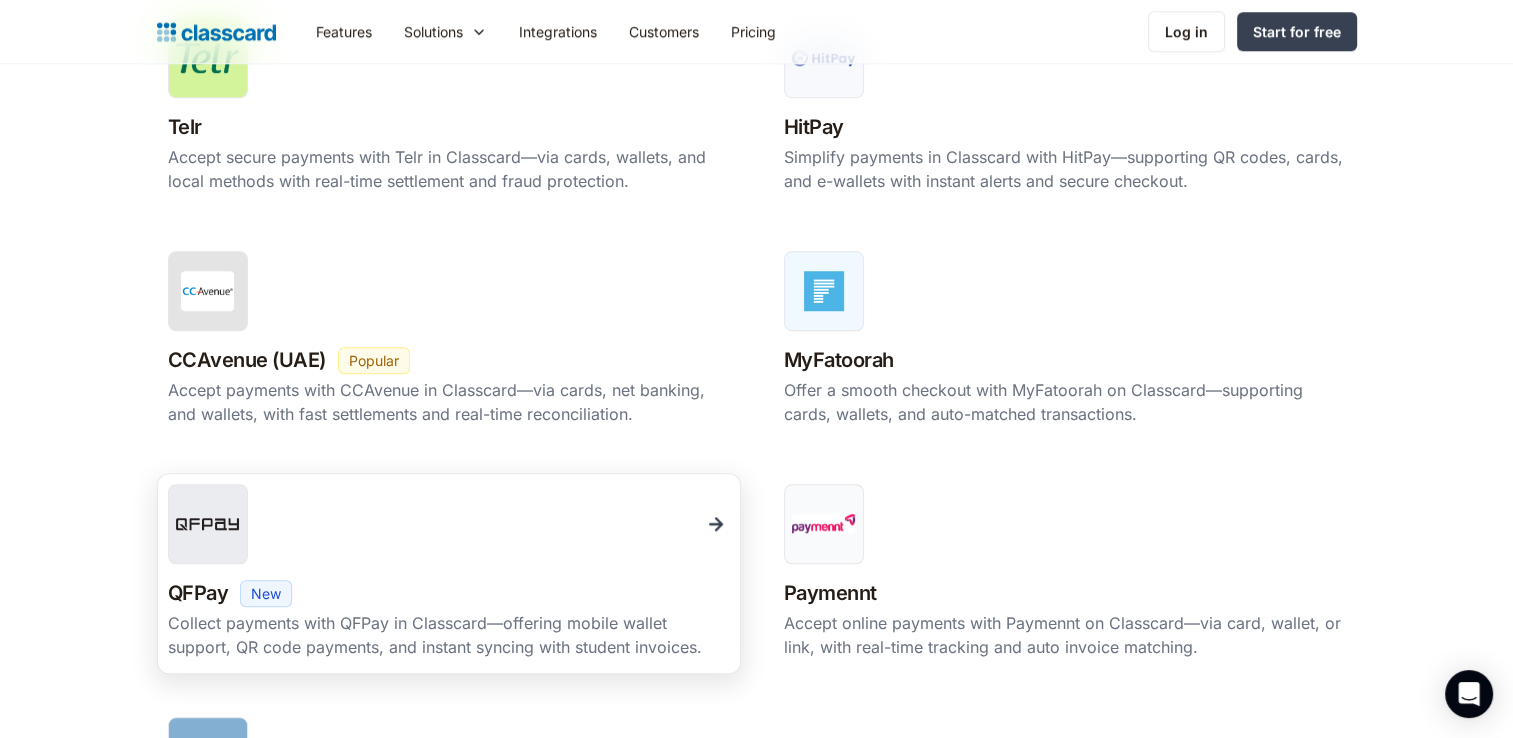 click on "QFPay New Beta Popular" at bounding box center [449, 593] 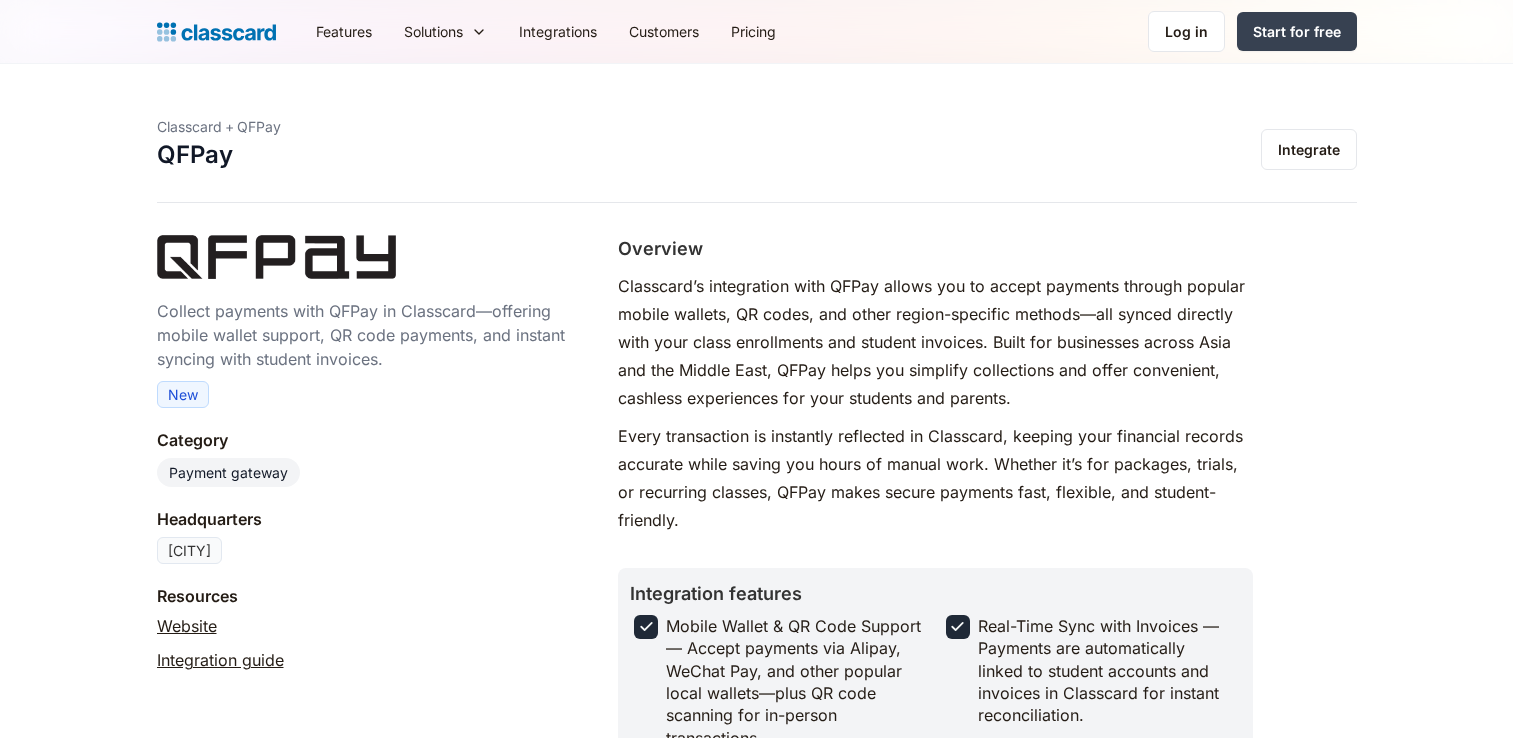 scroll, scrollTop: 0, scrollLeft: 0, axis: both 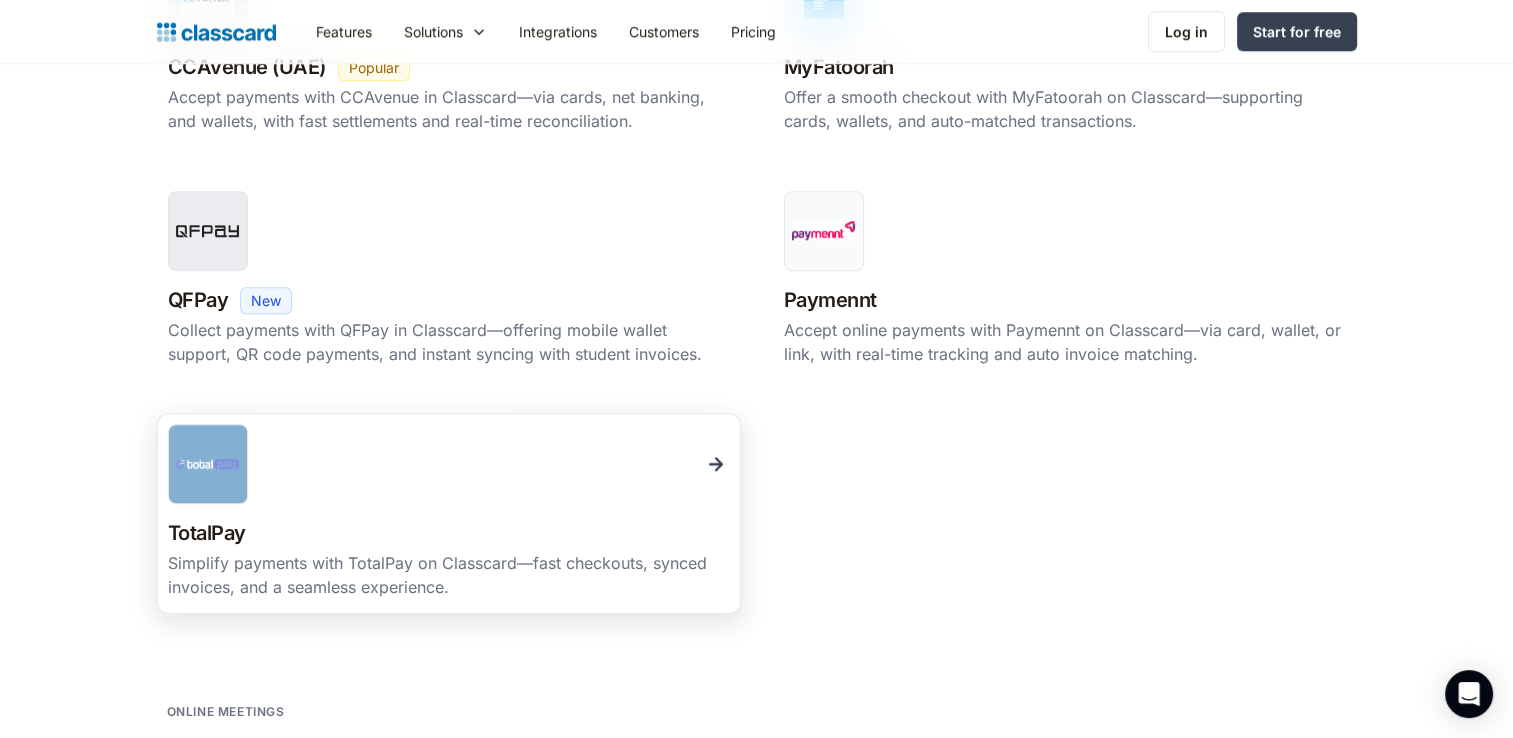 click on "TotalPay New Beta Popular" at bounding box center [449, 533] 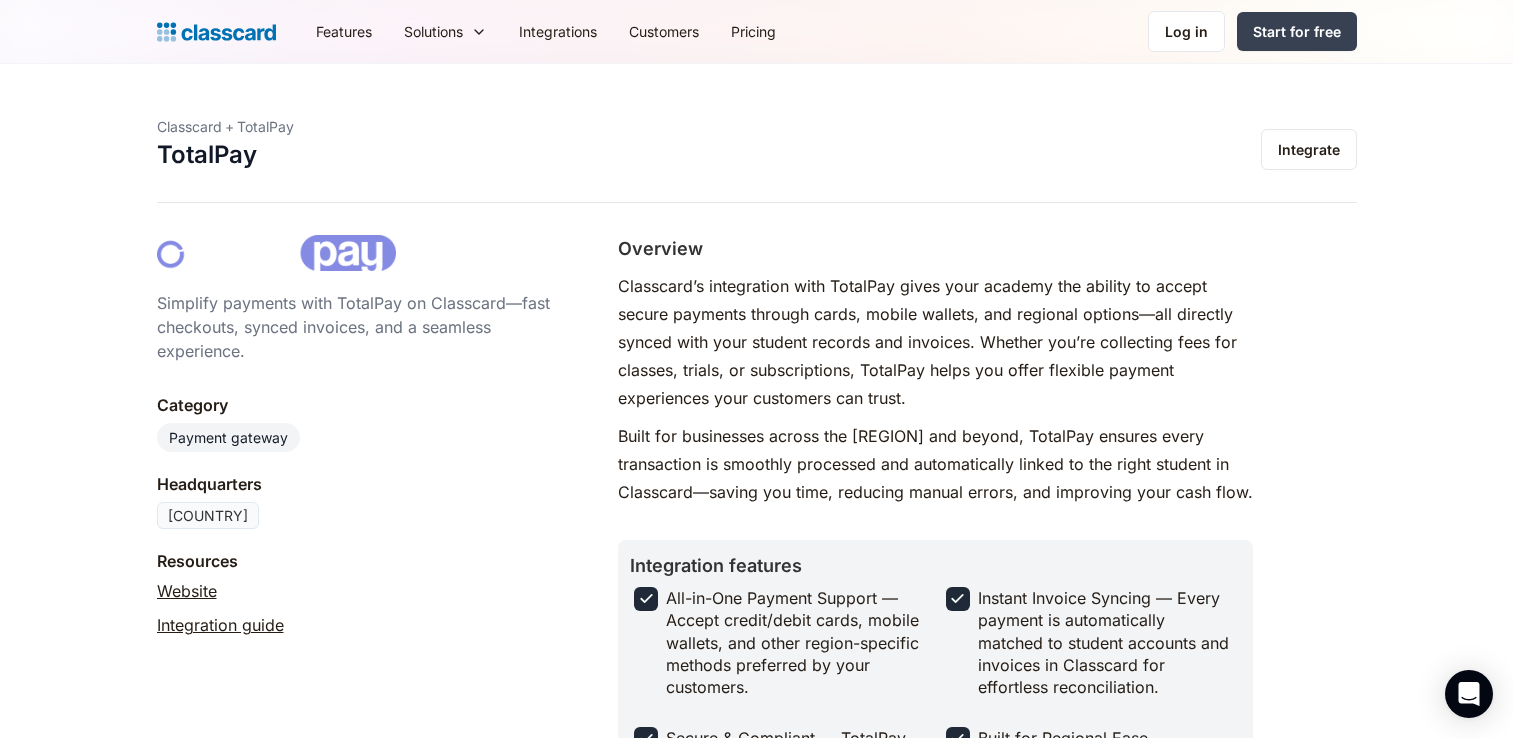 scroll, scrollTop: 0, scrollLeft: 0, axis: both 